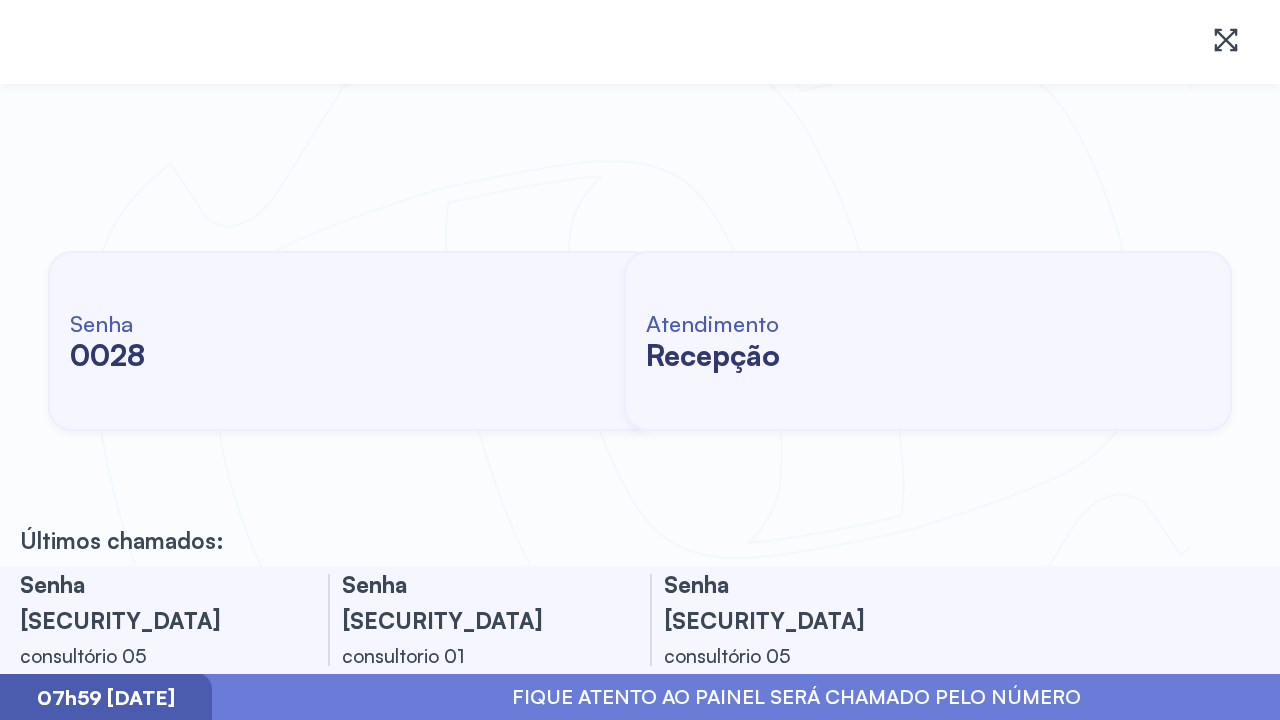 scroll, scrollTop: 0, scrollLeft: 0, axis: both 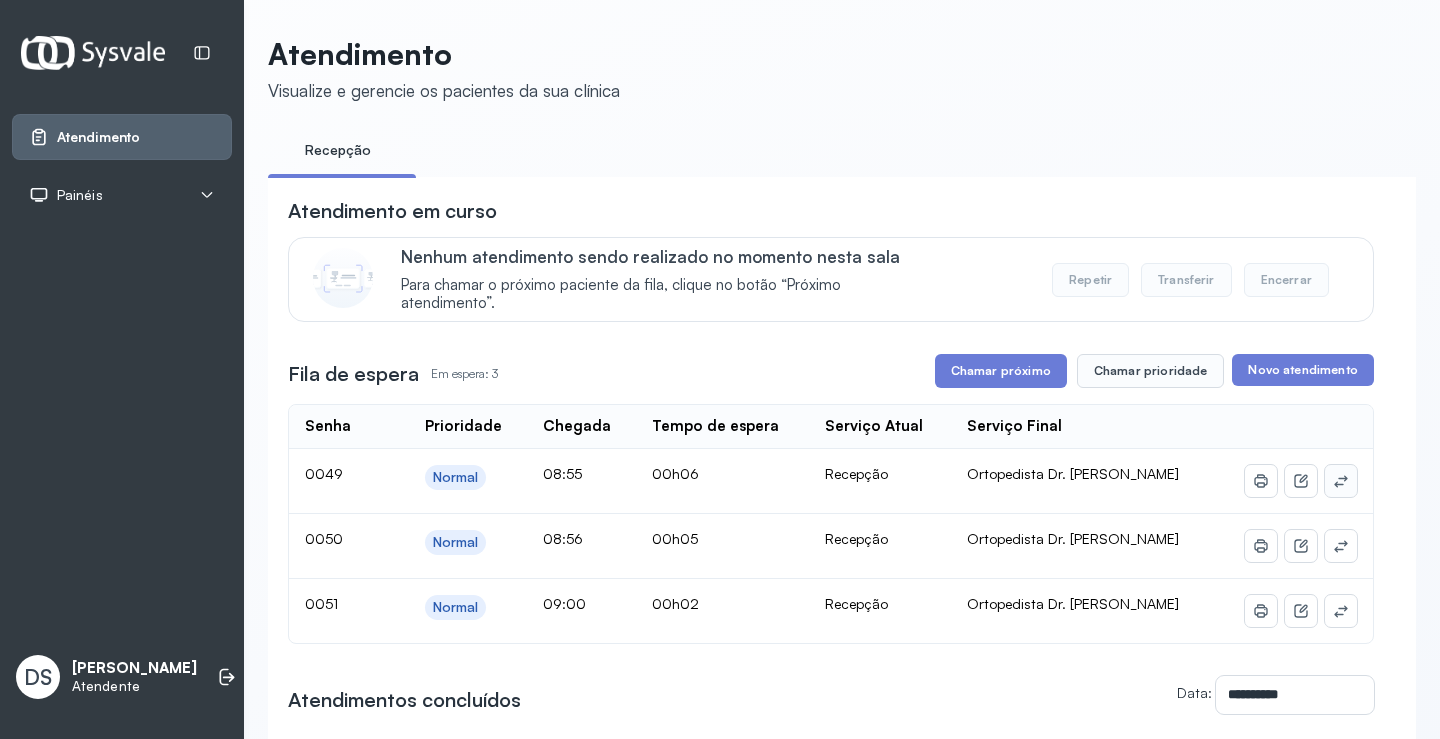 click 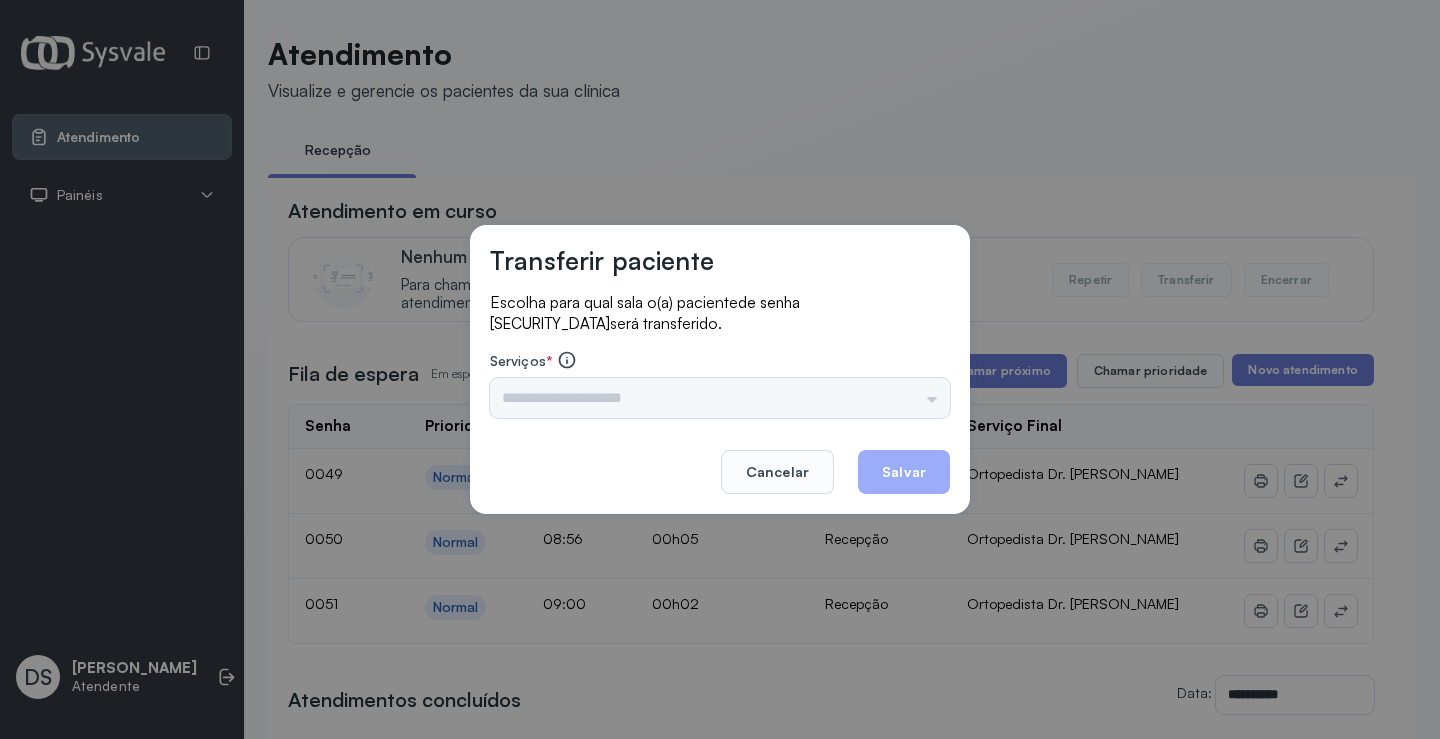 drag, startPoint x: 601, startPoint y: 373, endPoint x: 604, endPoint y: 385, distance: 12.369317 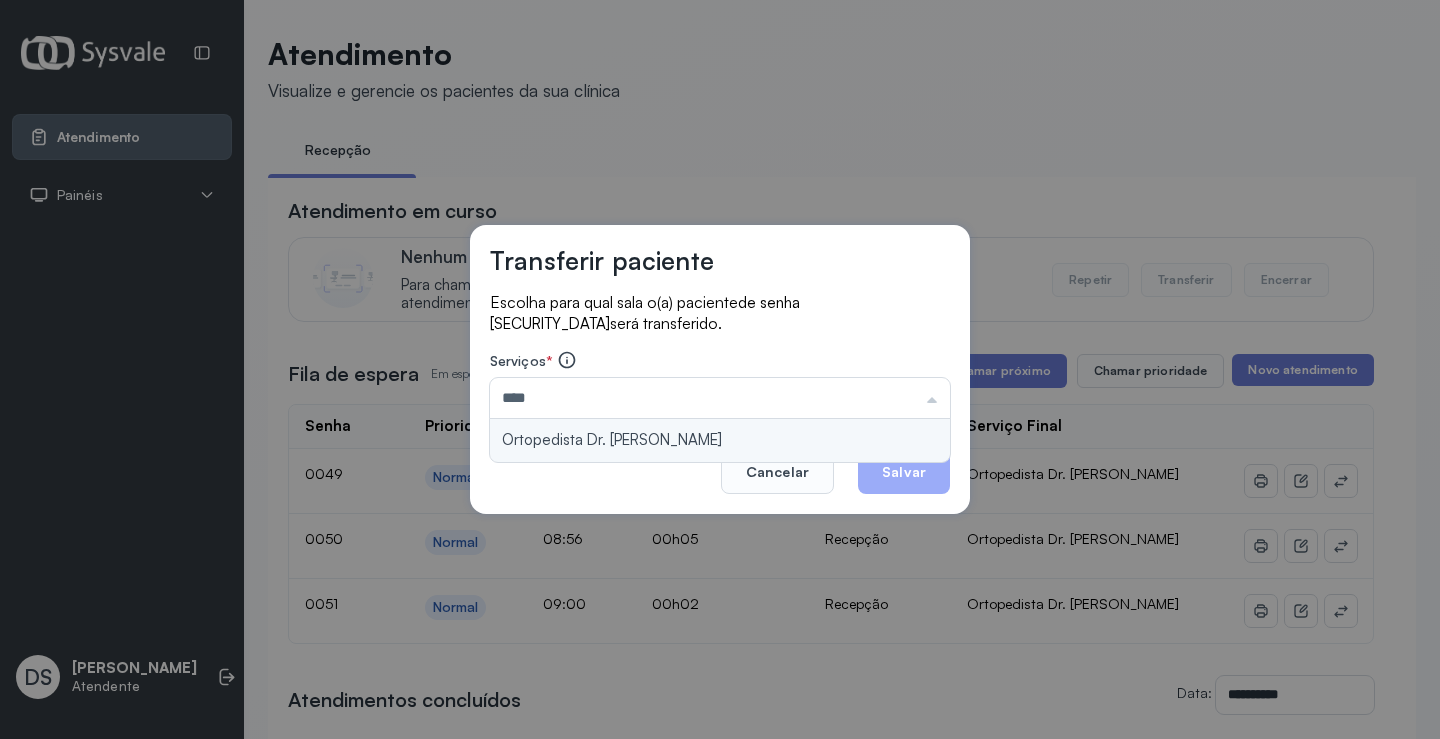 type on "**********" 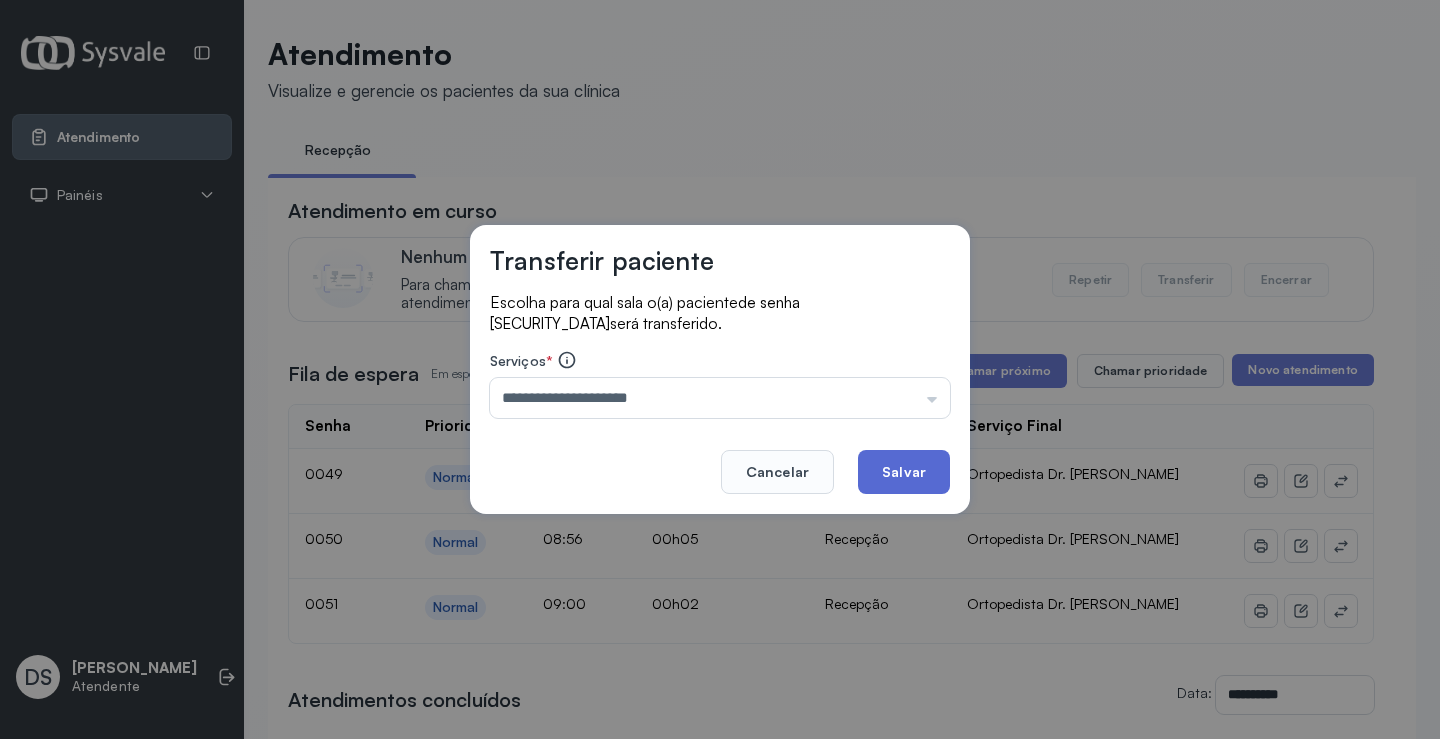 click on "Salvar" 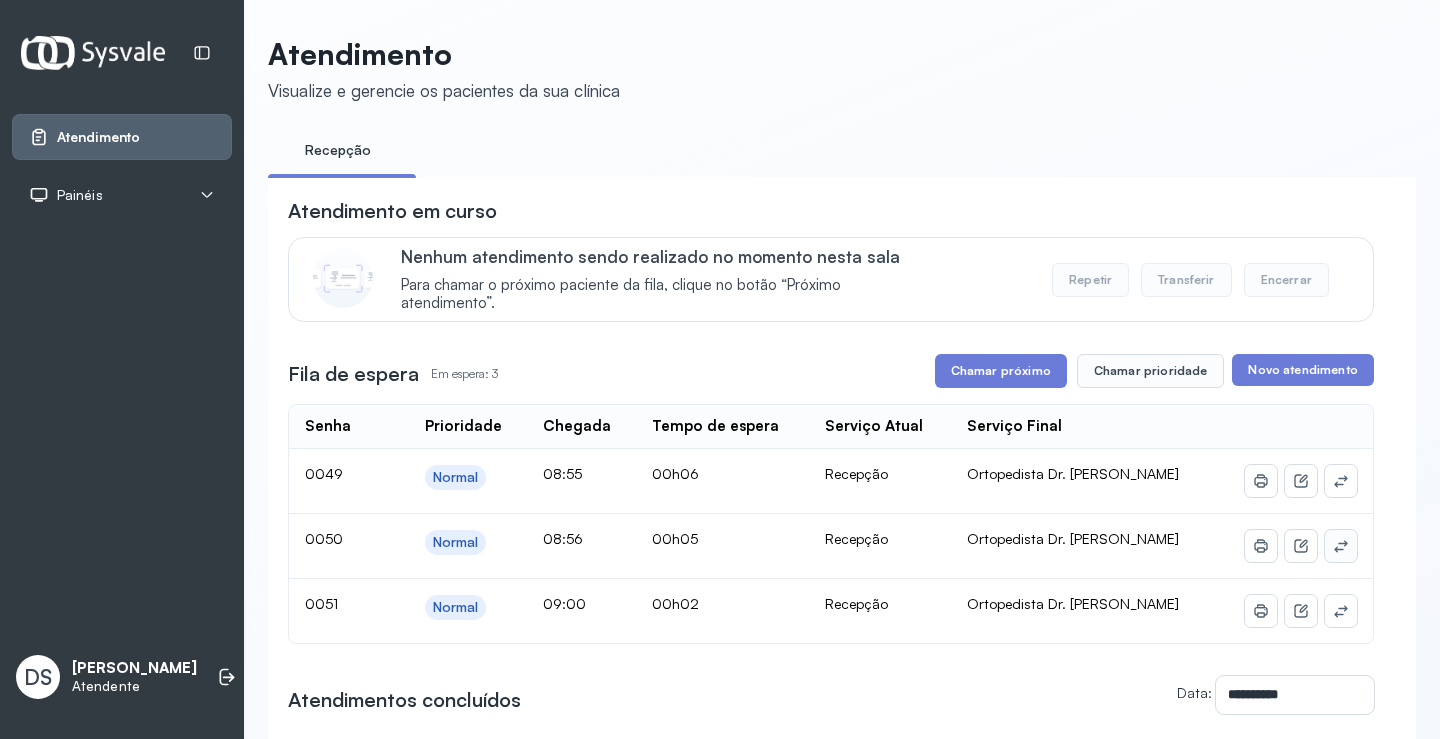 click on "**********" at bounding box center [720, 369] 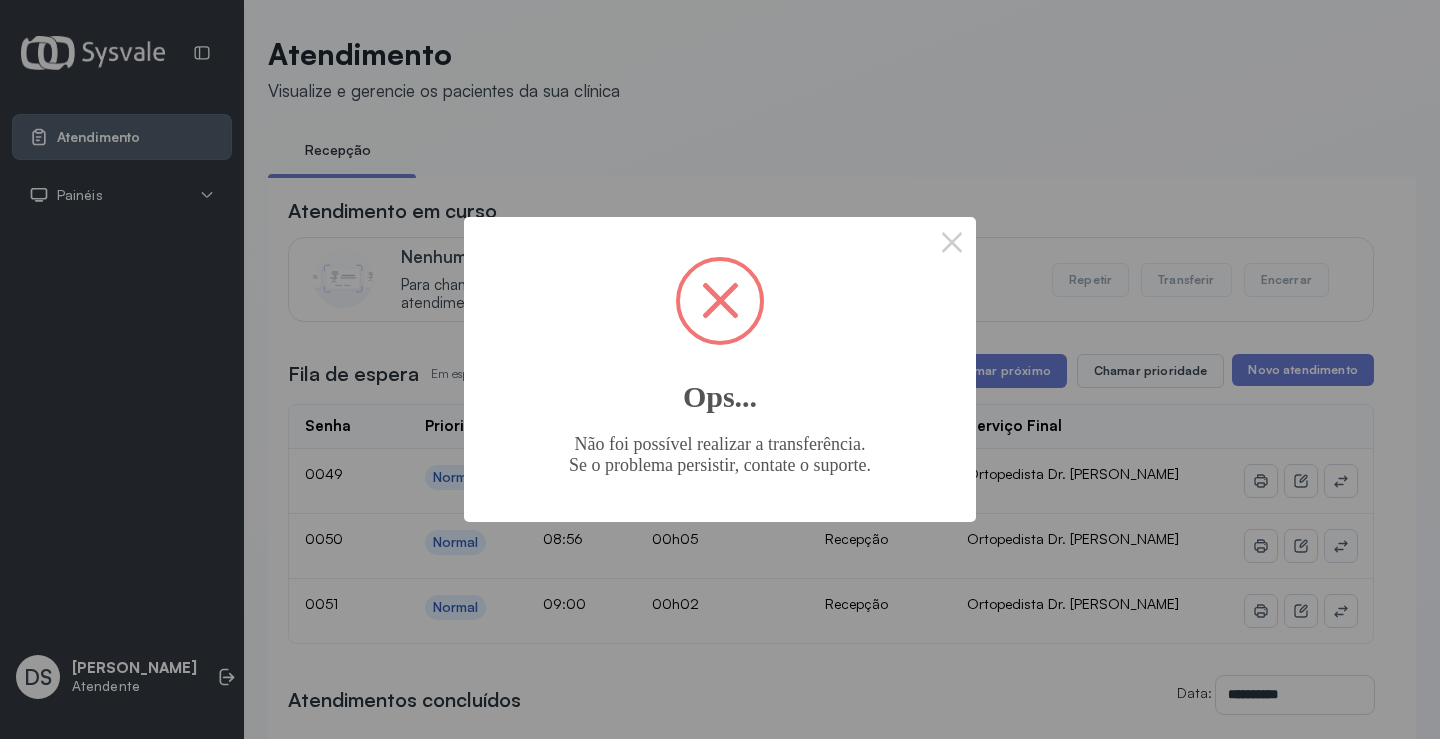 type 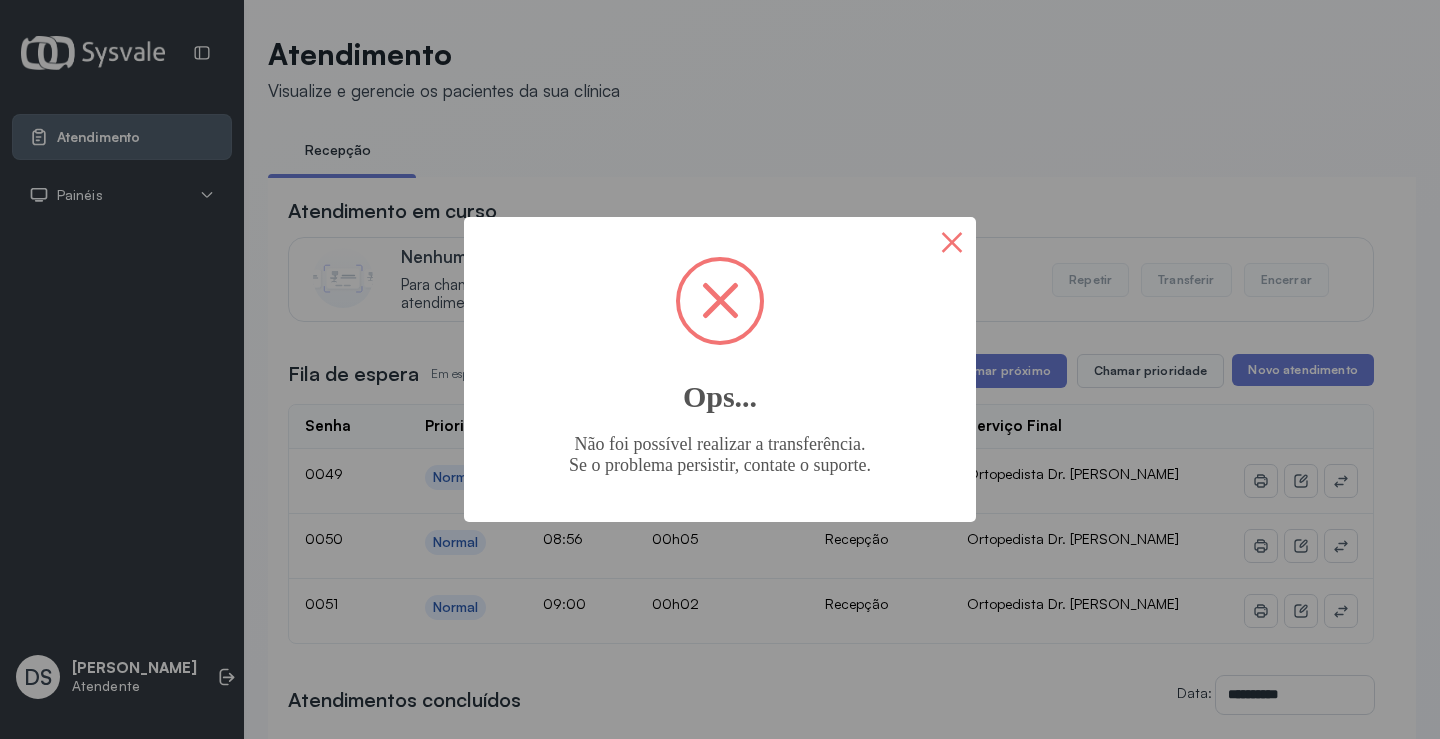 click on "×" at bounding box center (952, 241) 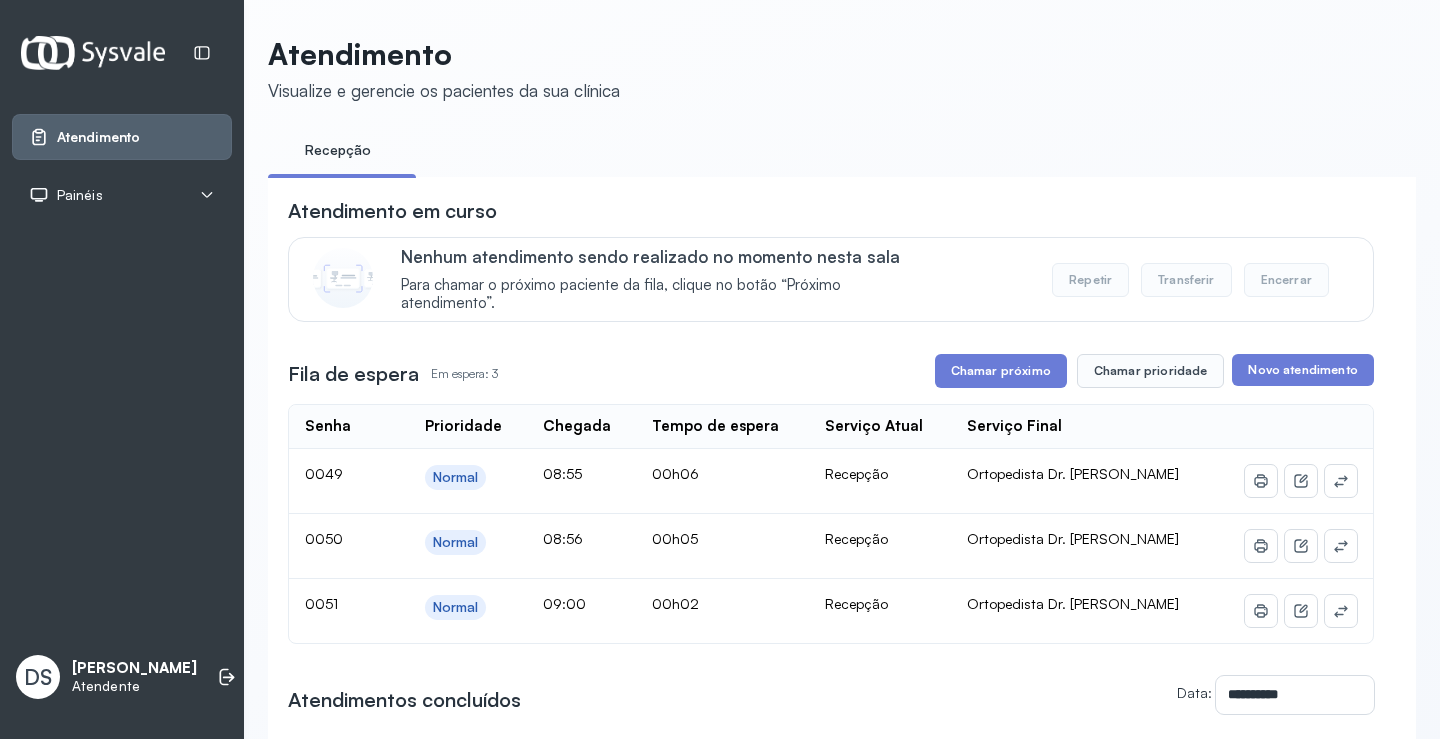 type 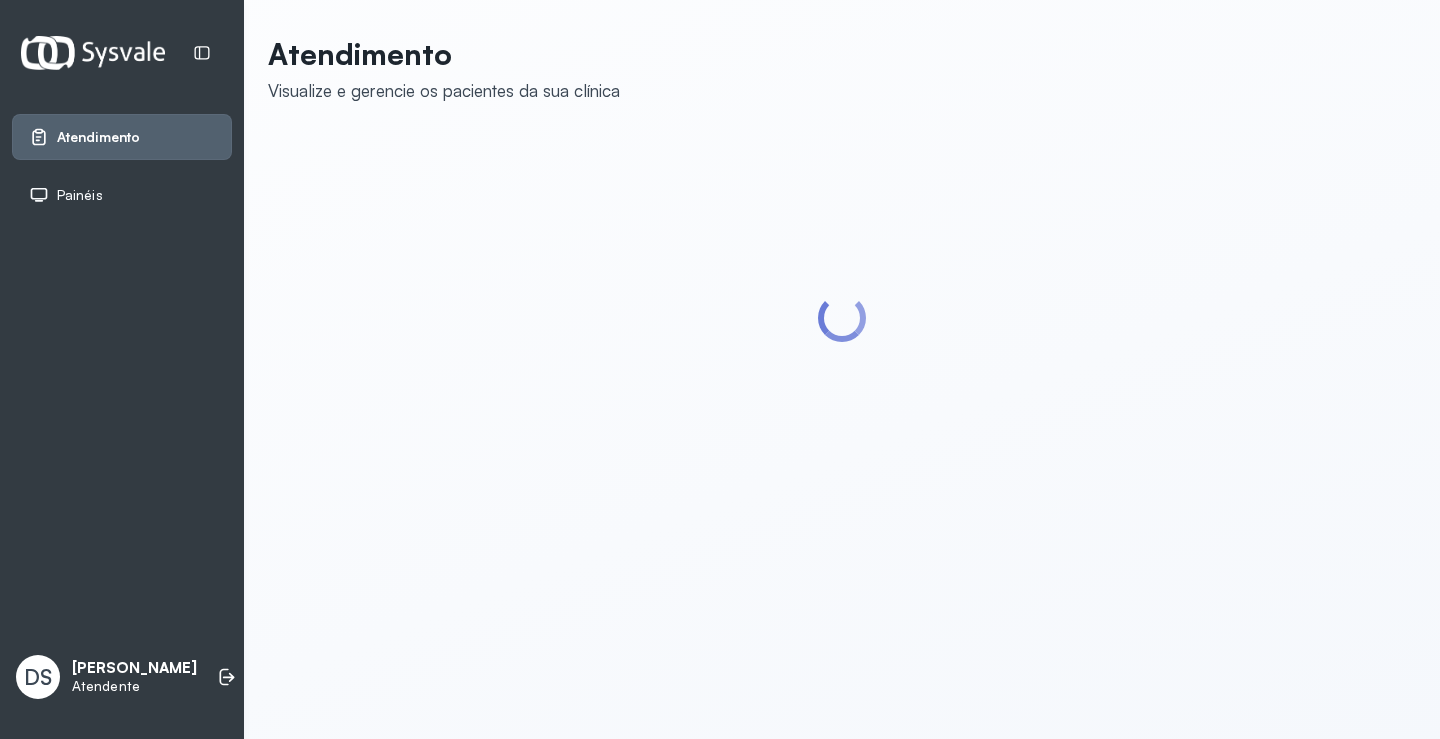 scroll, scrollTop: 0, scrollLeft: 0, axis: both 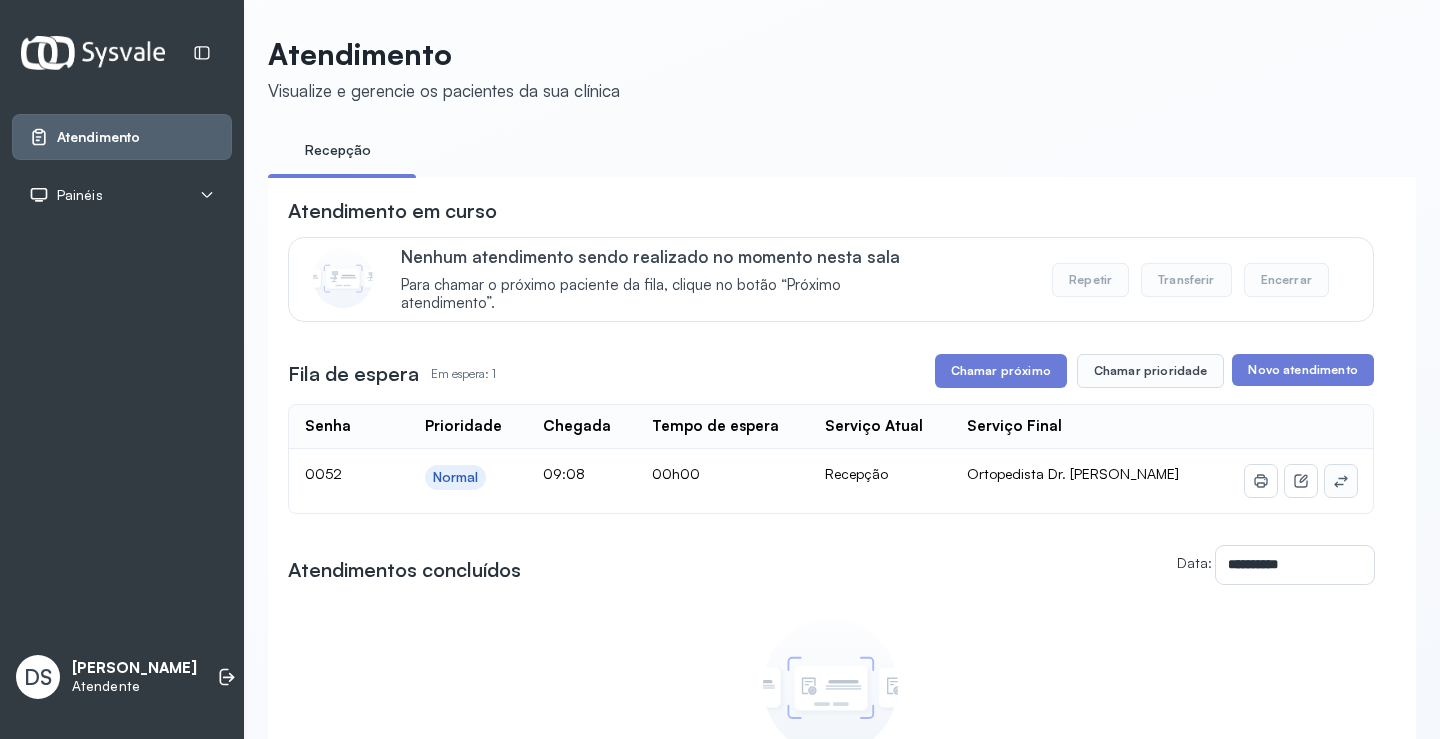 click 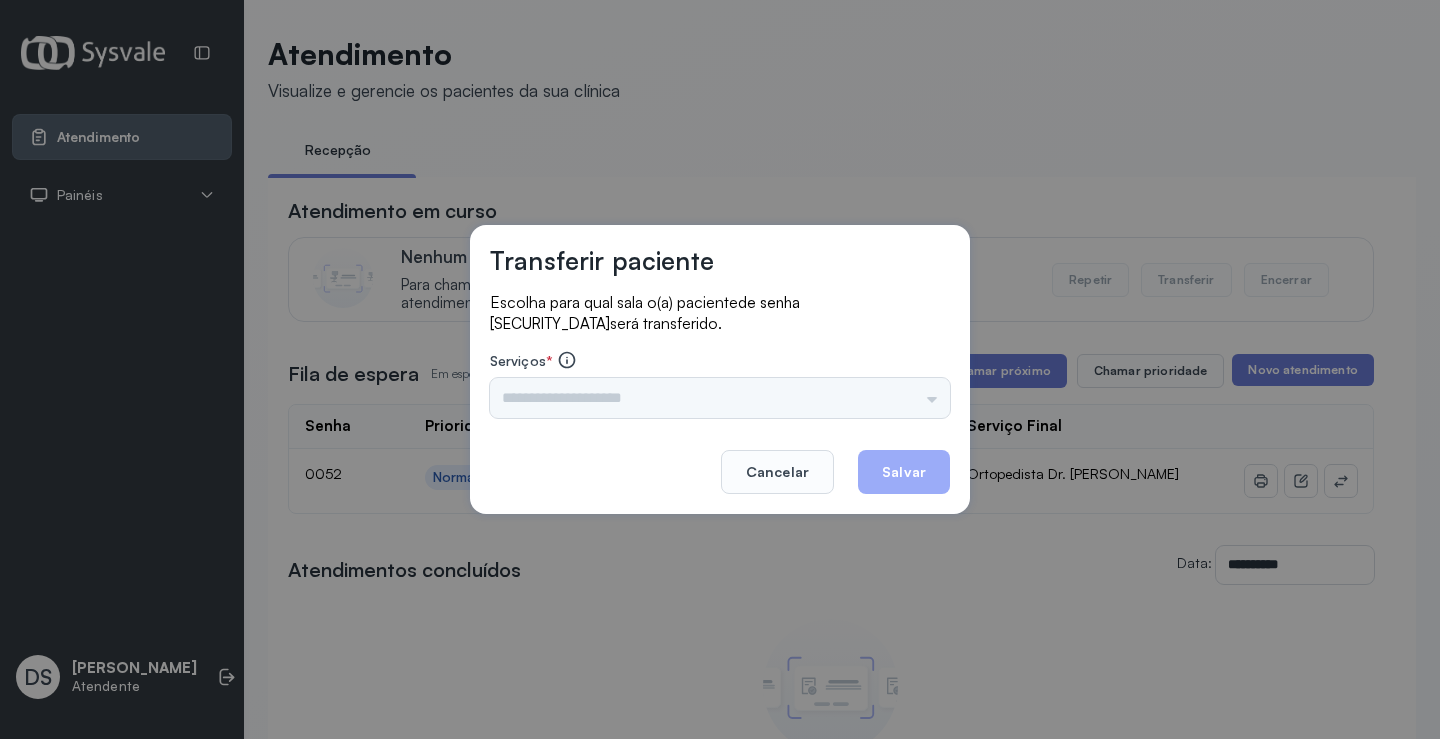 click on "Nenhuma opção encontrada" at bounding box center (720, 398) 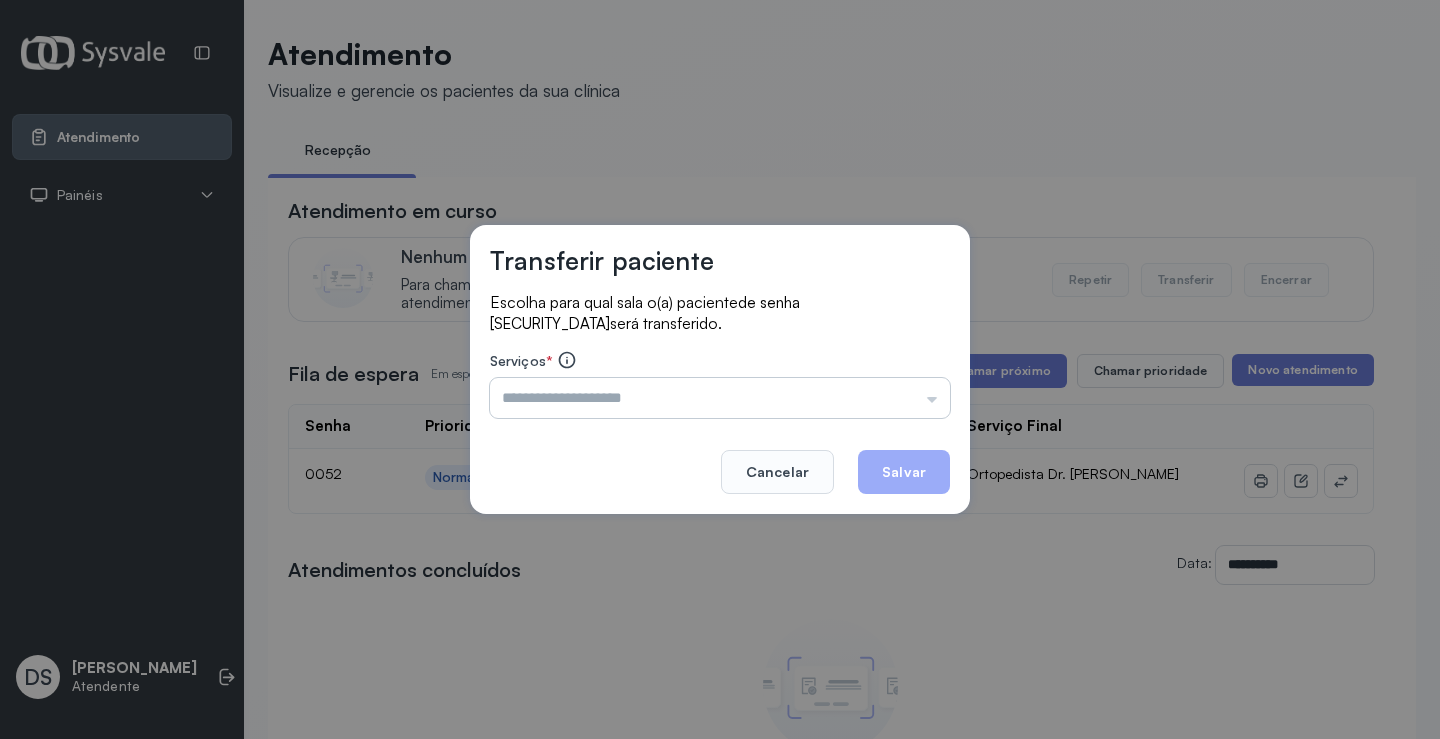 click at bounding box center [720, 398] 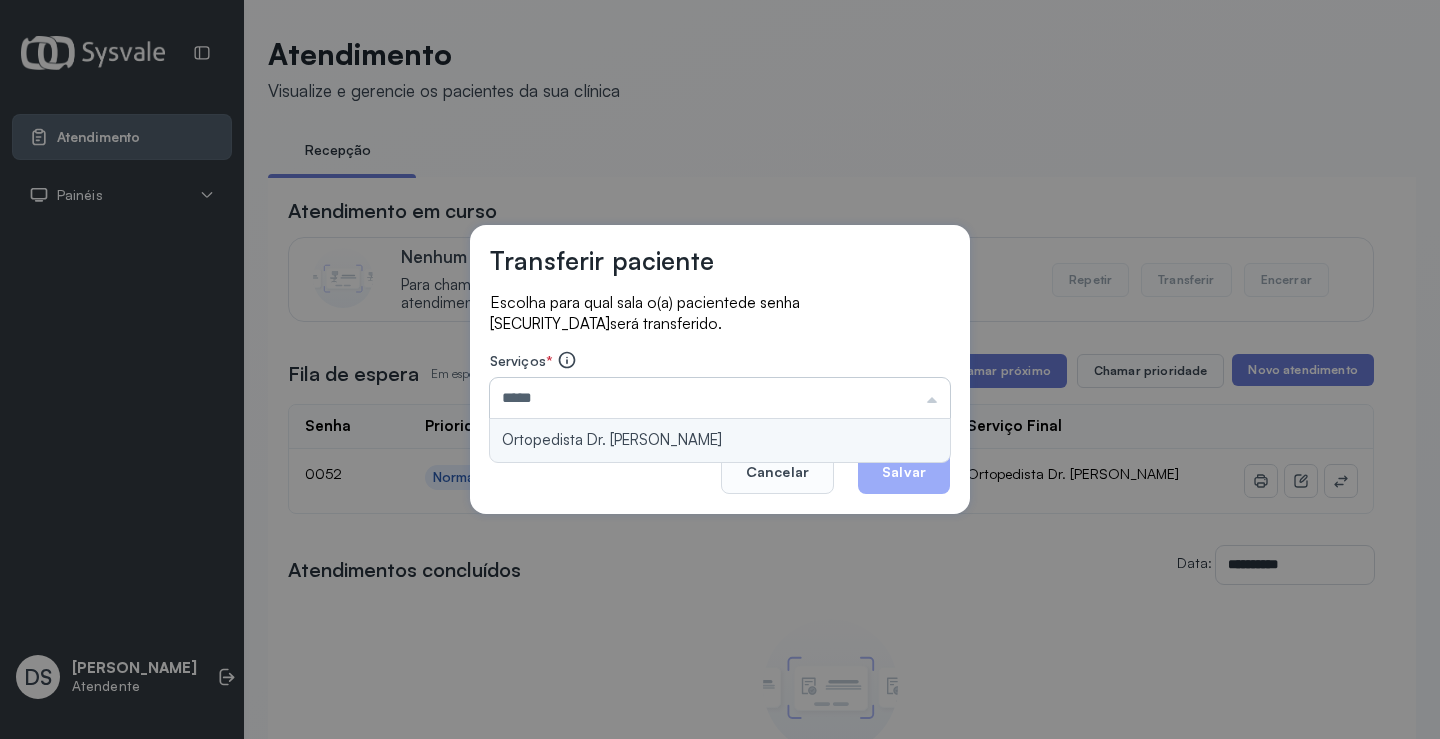 type on "**********" 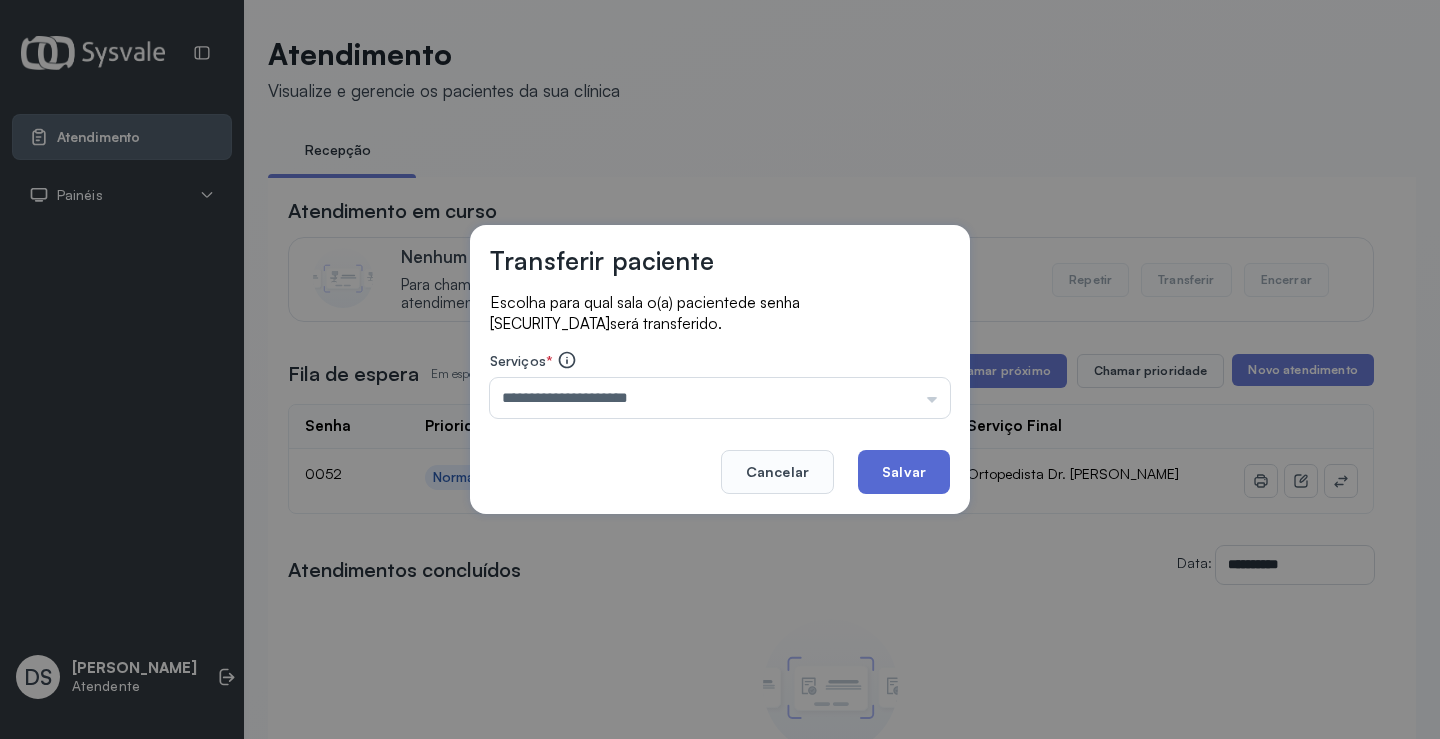click on "Salvar" 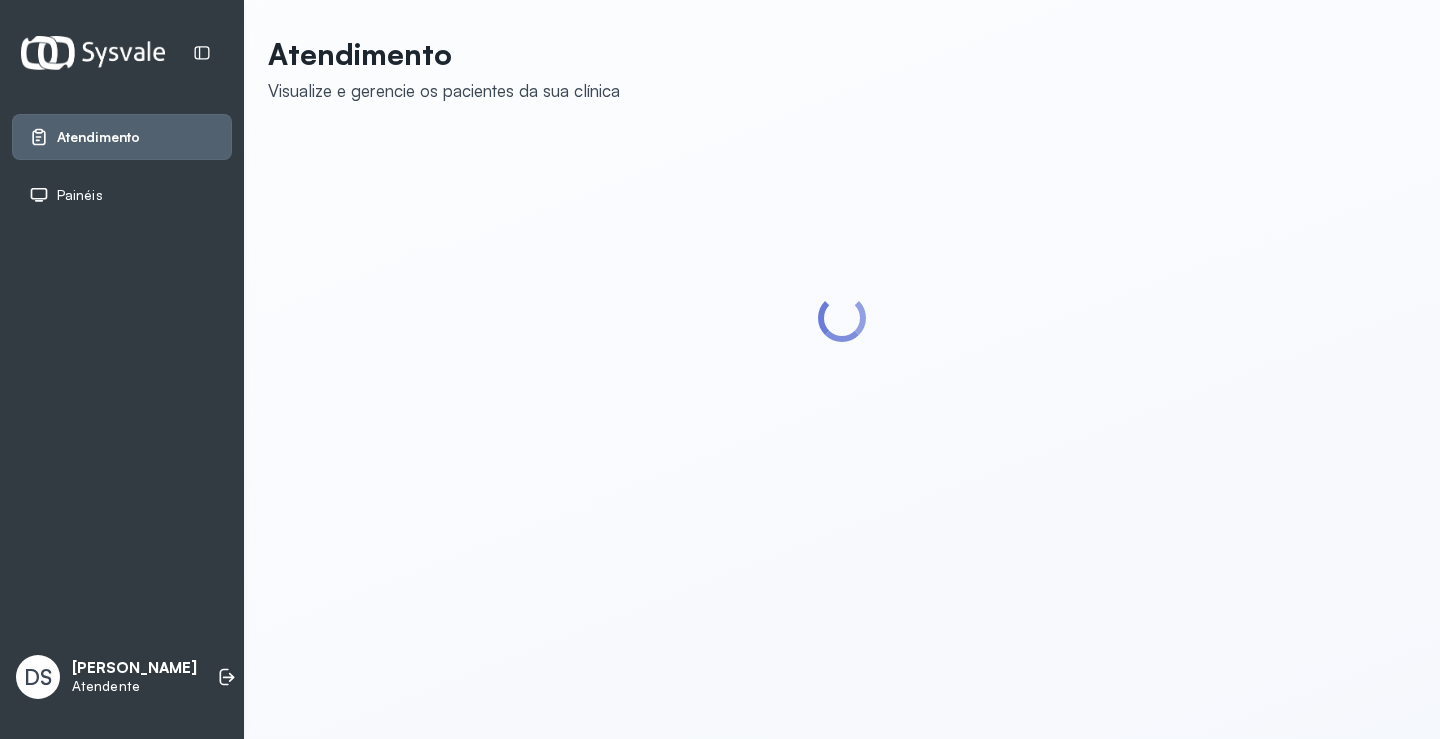 scroll, scrollTop: 0, scrollLeft: 0, axis: both 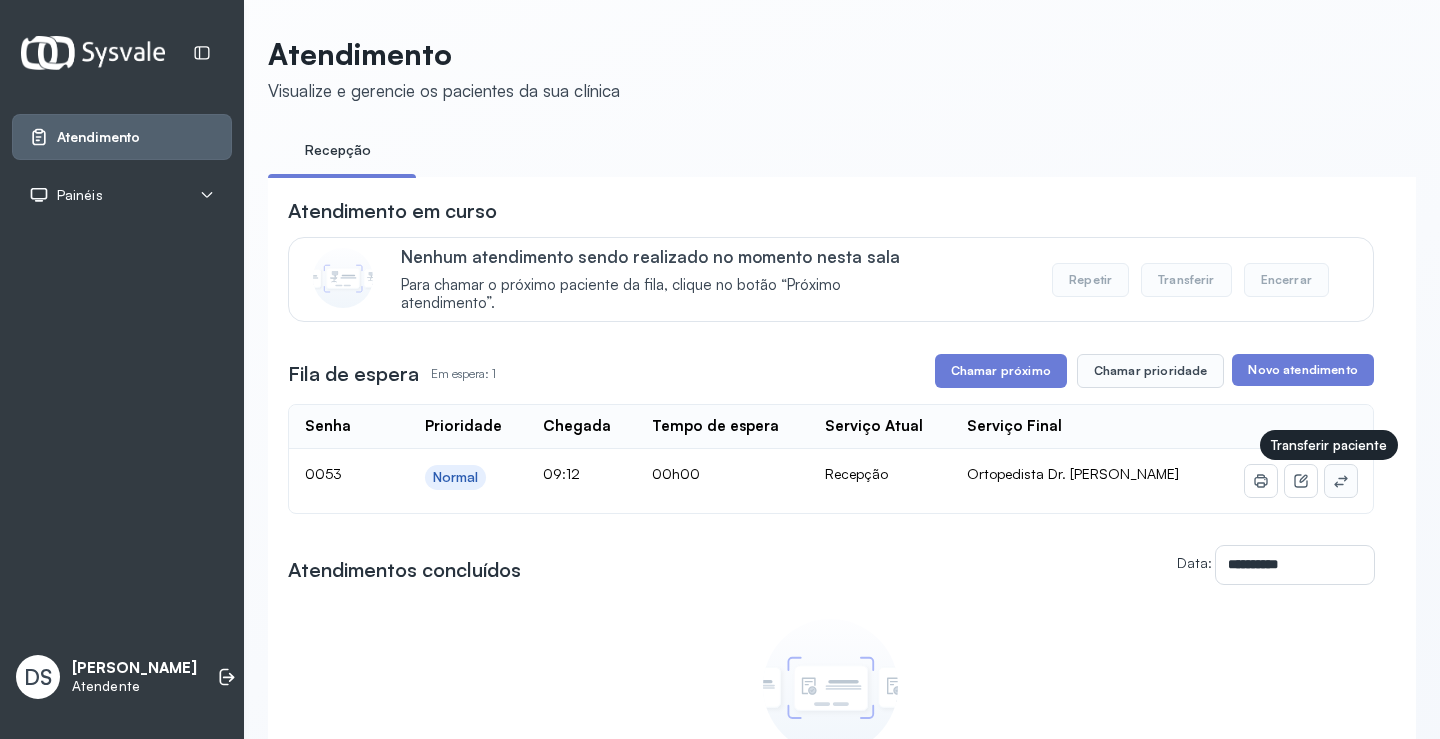 click 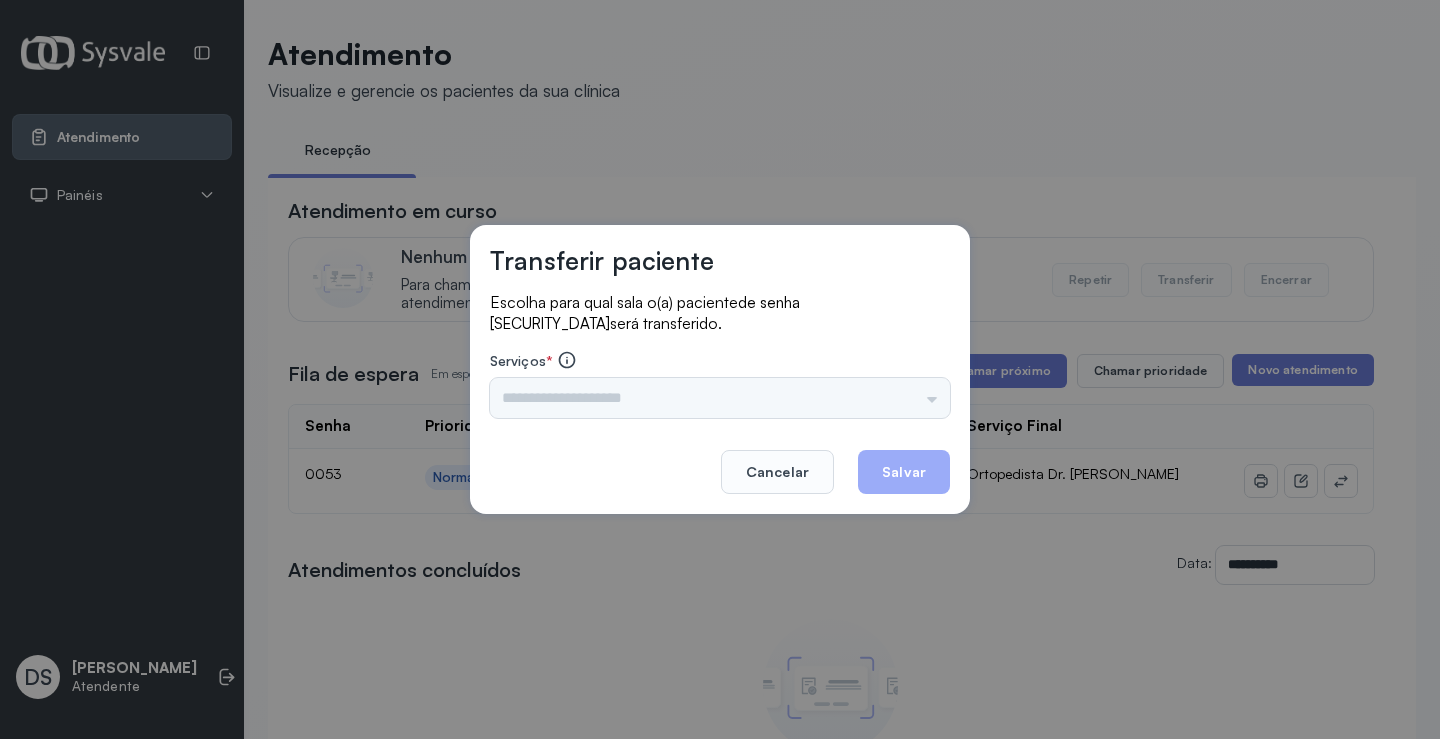 click on "Nenhuma opção encontrada" at bounding box center [720, 398] 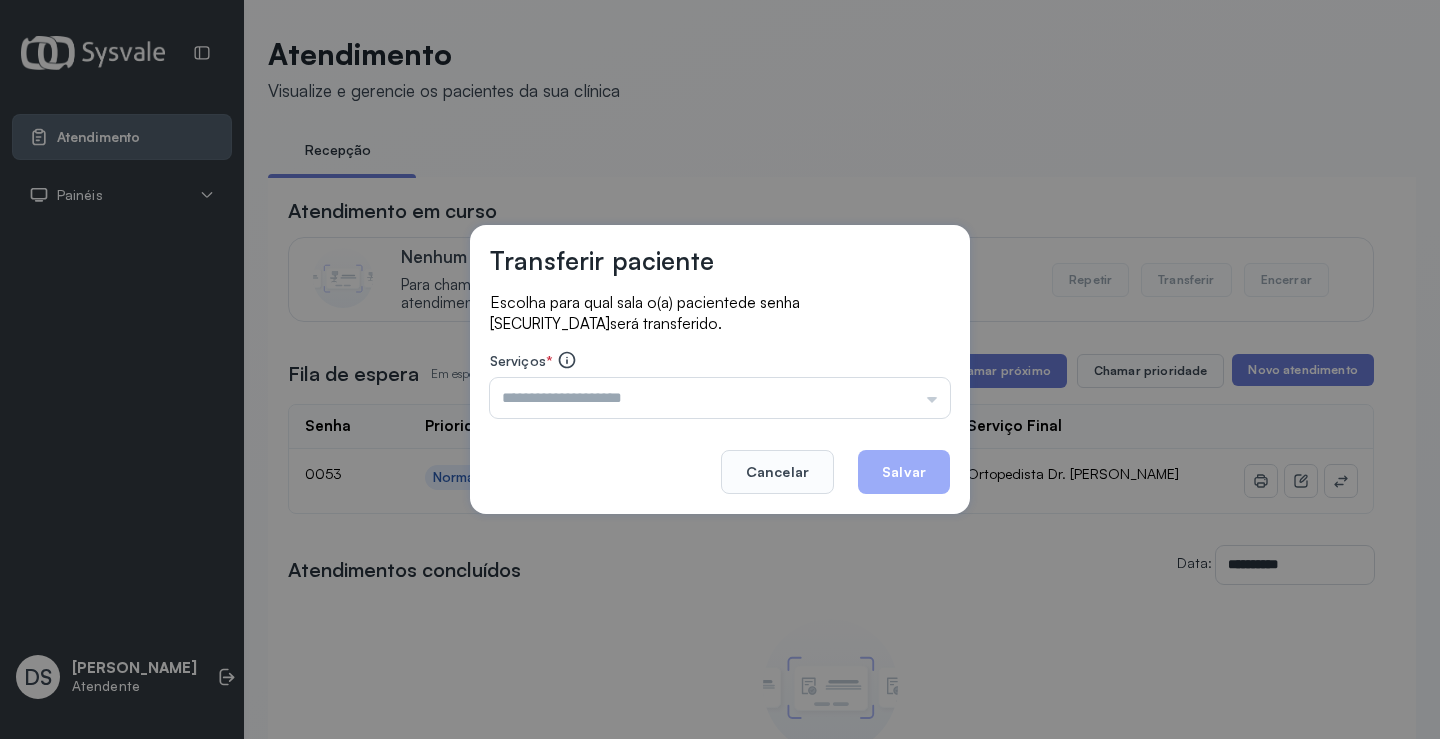 click at bounding box center (720, 398) 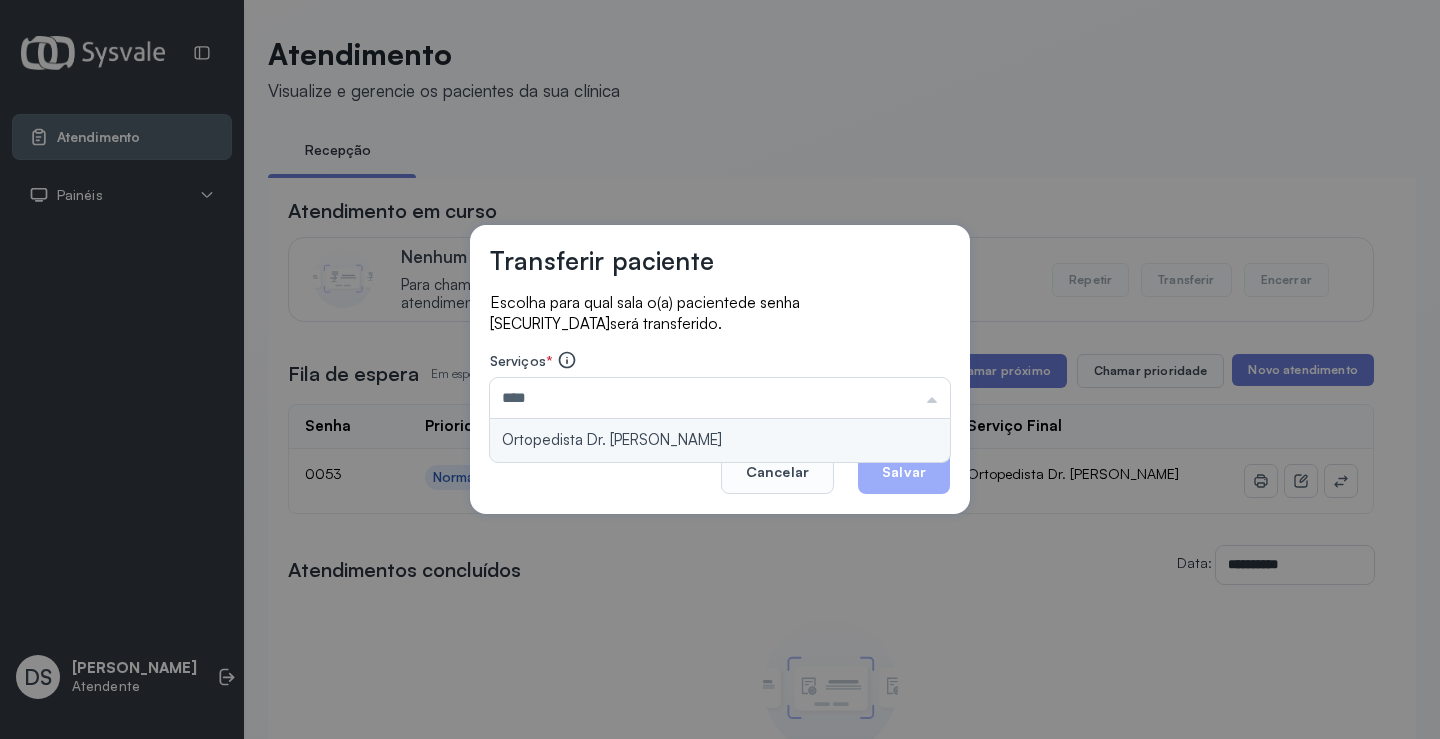 type on "**********" 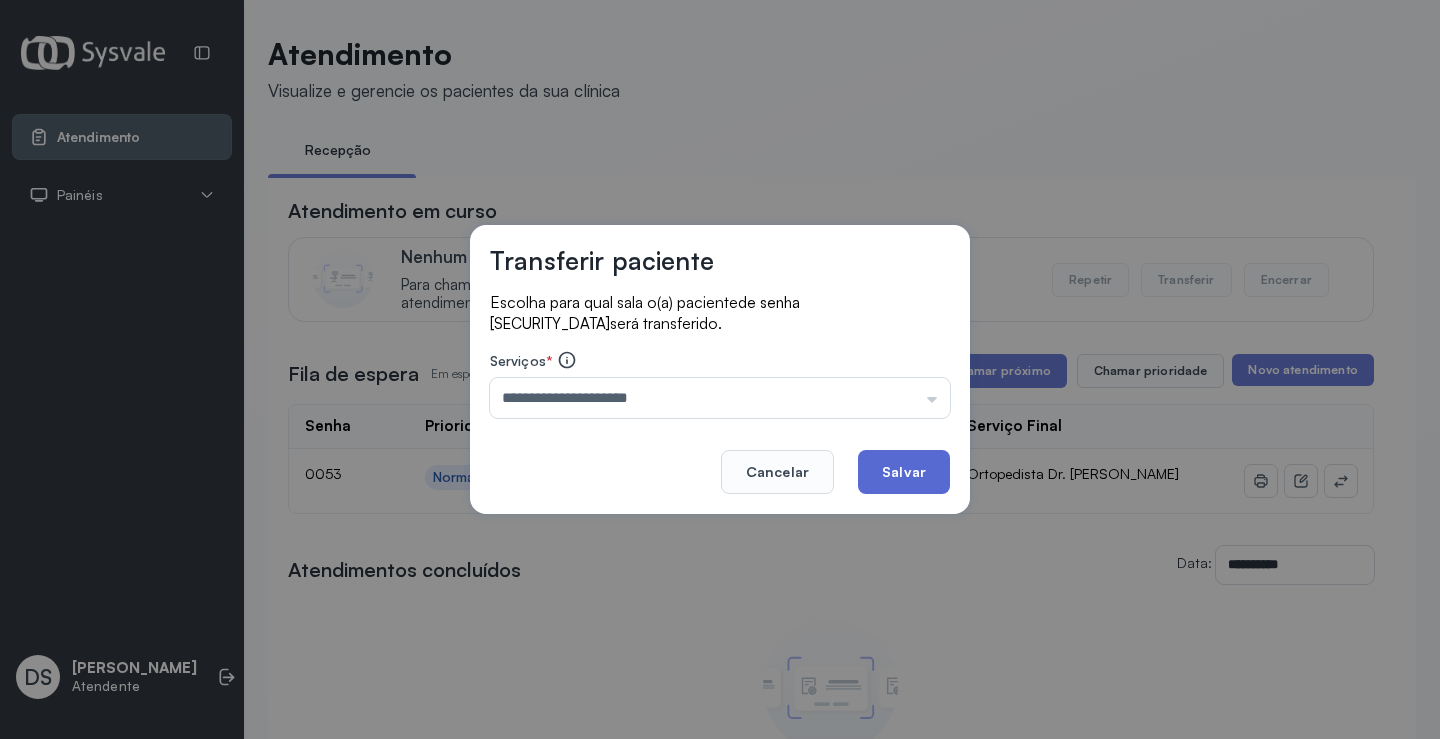 click on "Salvar" 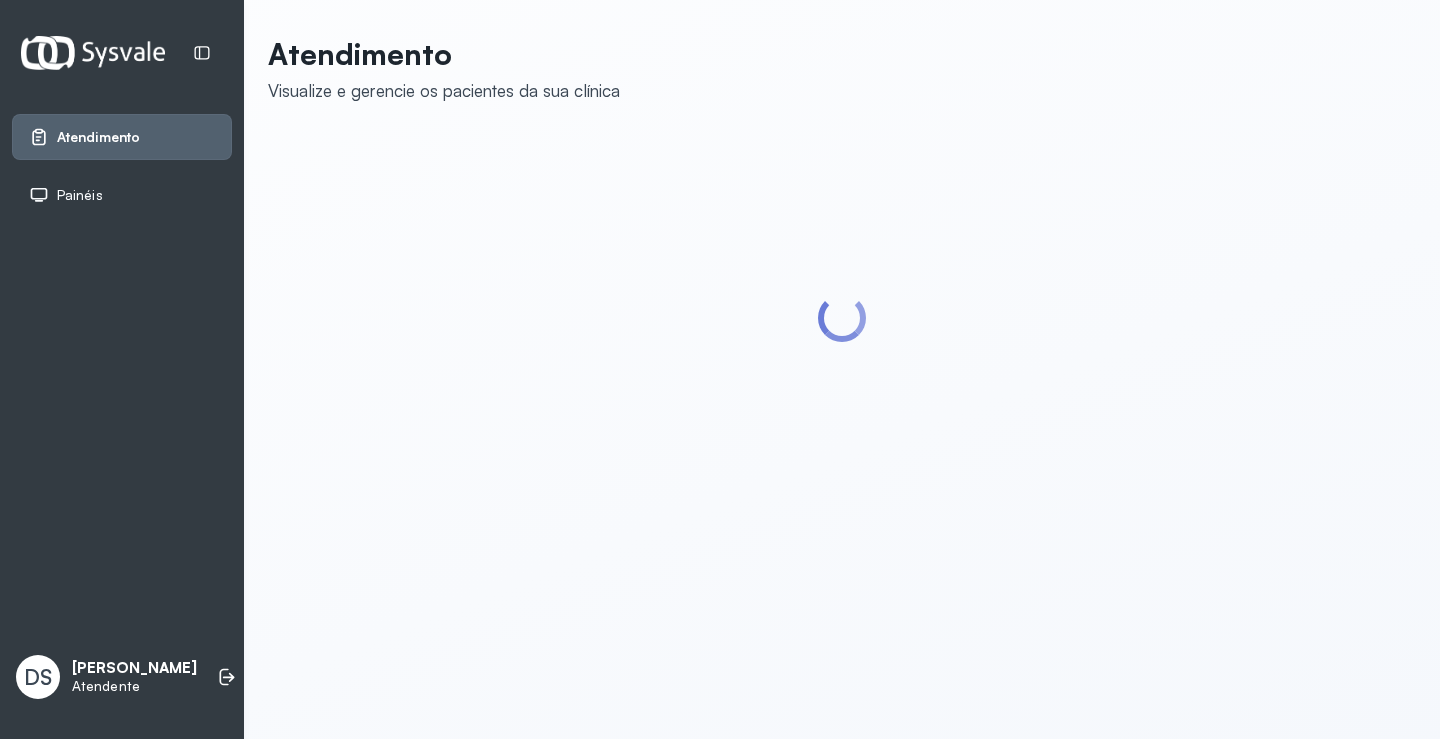 scroll, scrollTop: 0, scrollLeft: 0, axis: both 